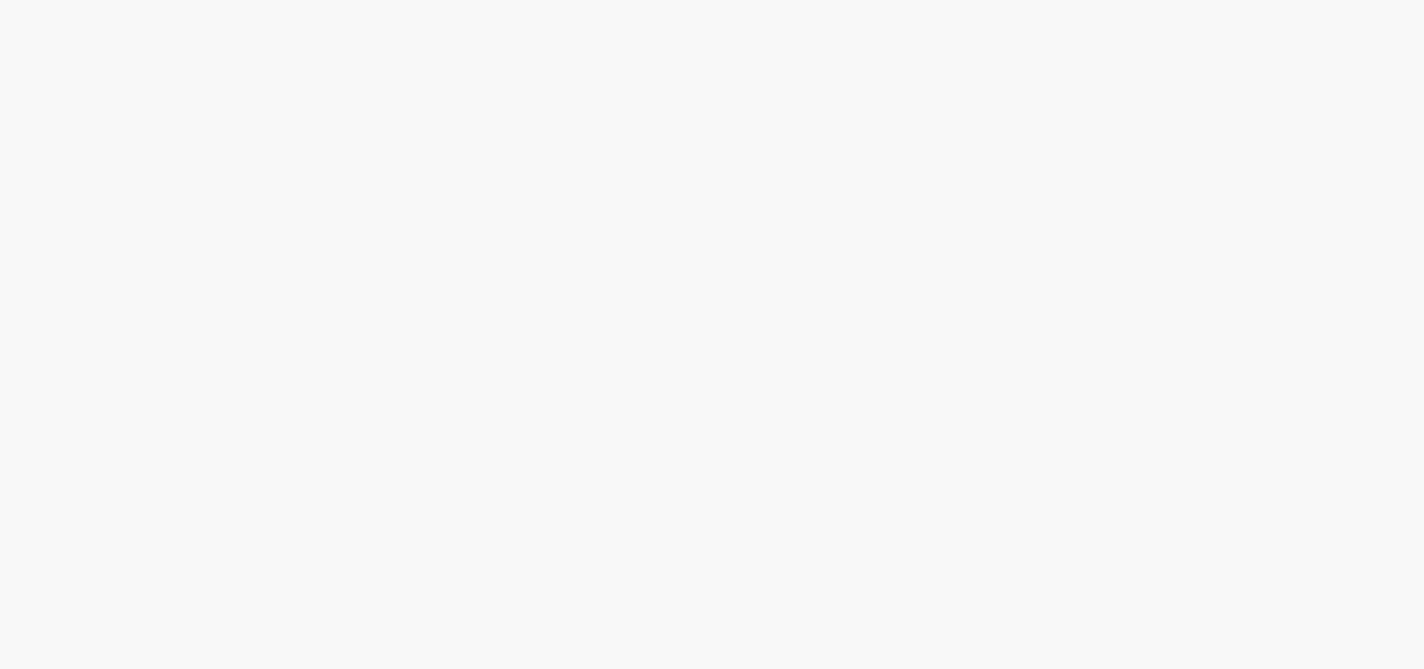 scroll, scrollTop: 0, scrollLeft: 0, axis: both 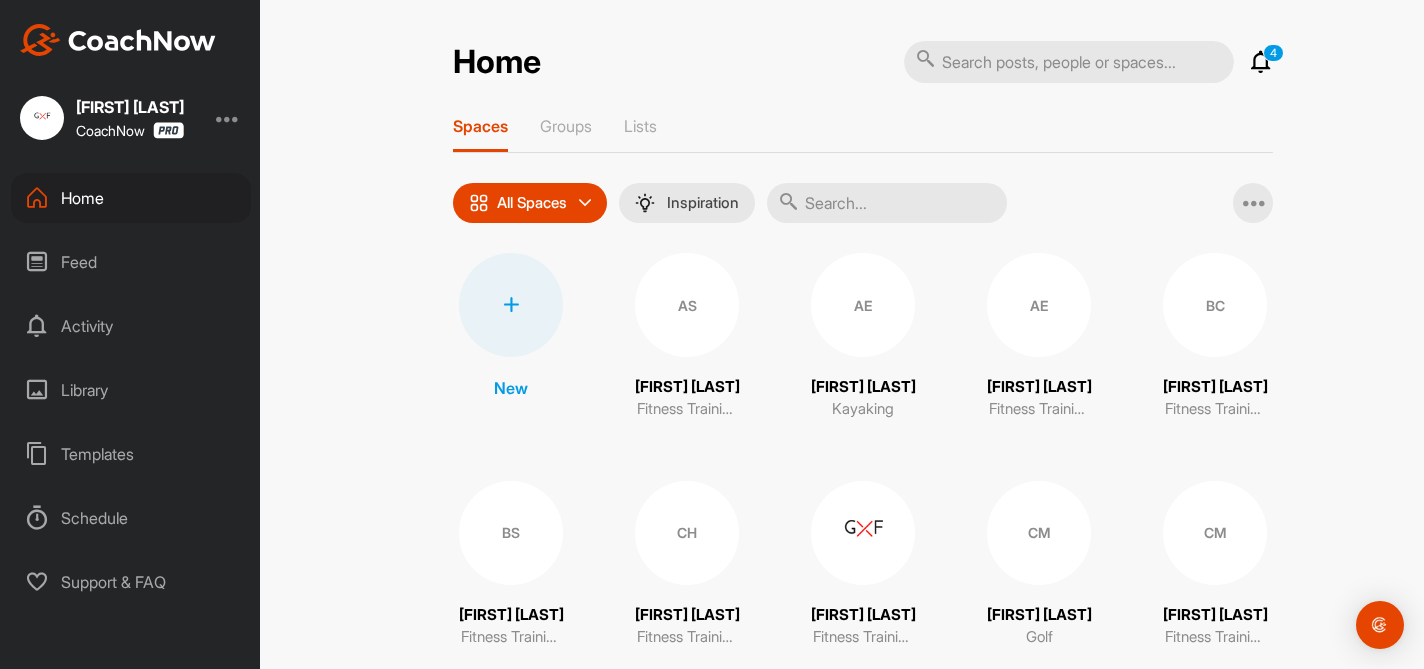 click on "Coach Key Young CoachNow   Home Feed Activity Library Templates Schedule Support & FAQ" at bounding box center (130, 334) 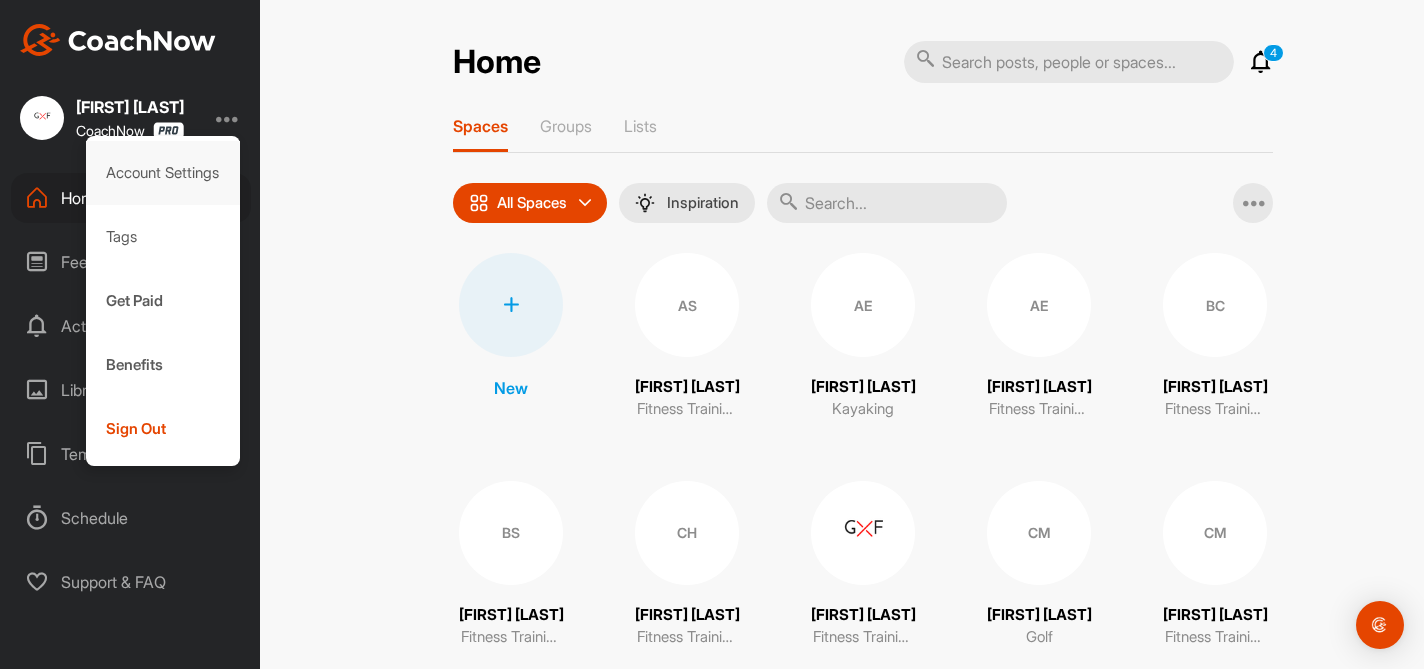 click on "Account Settings" at bounding box center (163, 173) 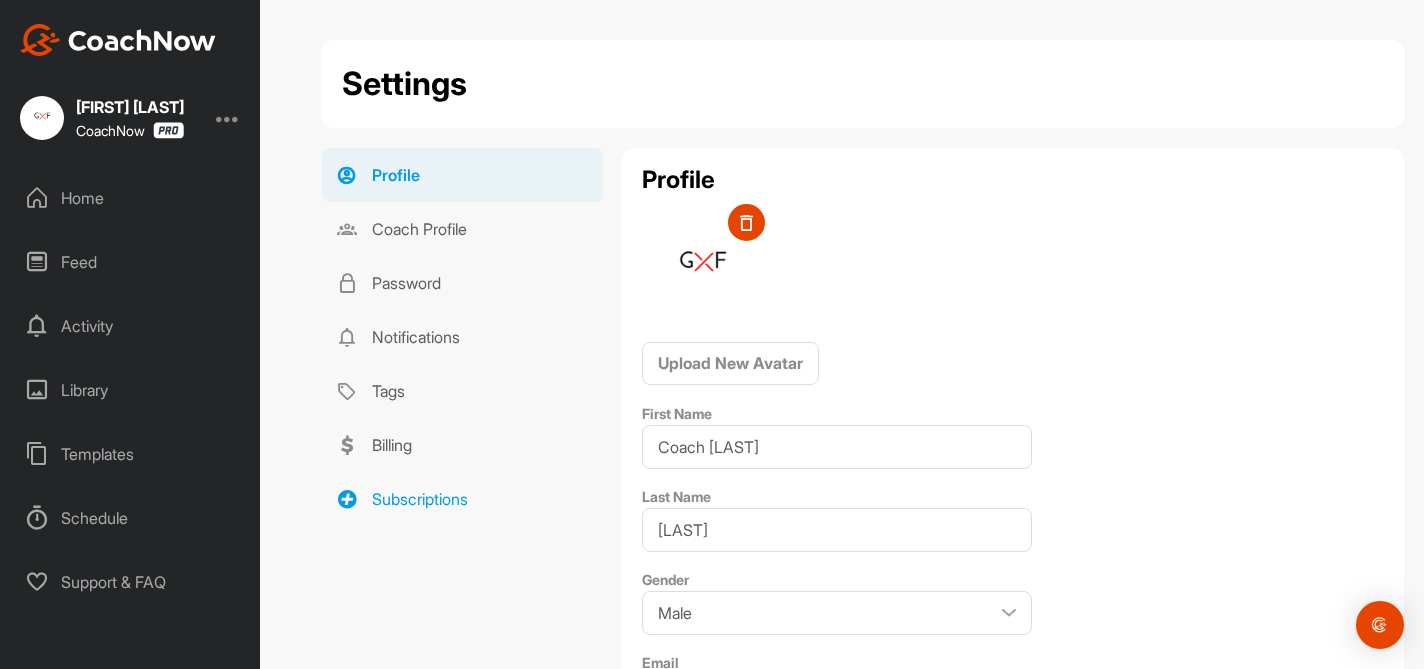 click on "Subscriptions" at bounding box center [462, 499] 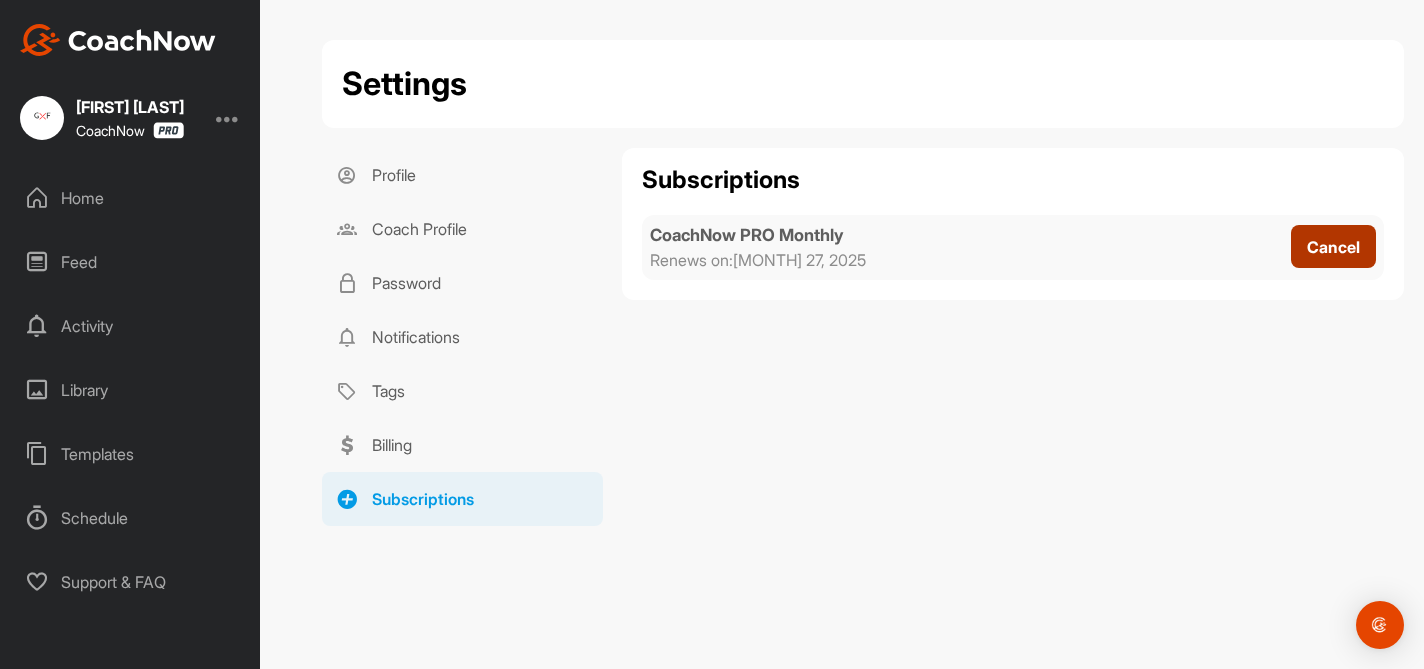 click on "Cancel" at bounding box center (1333, 247) 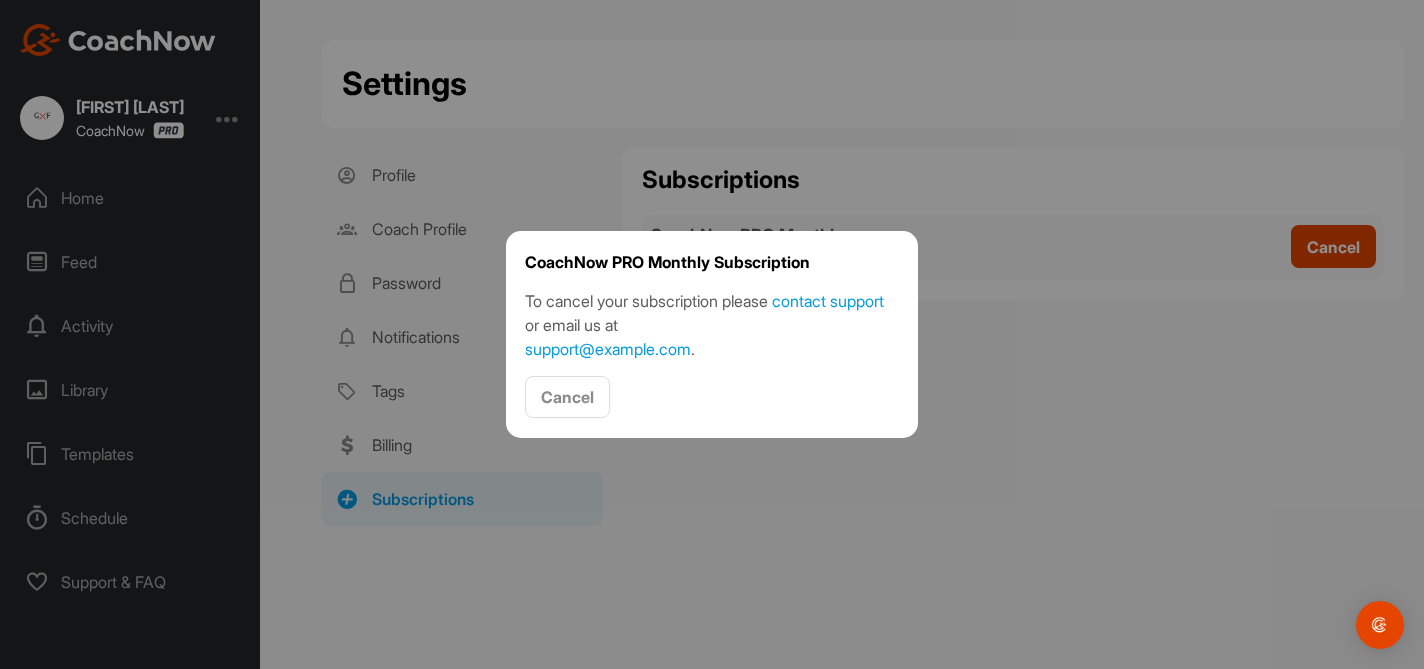 click at bounding box center [712, 334] 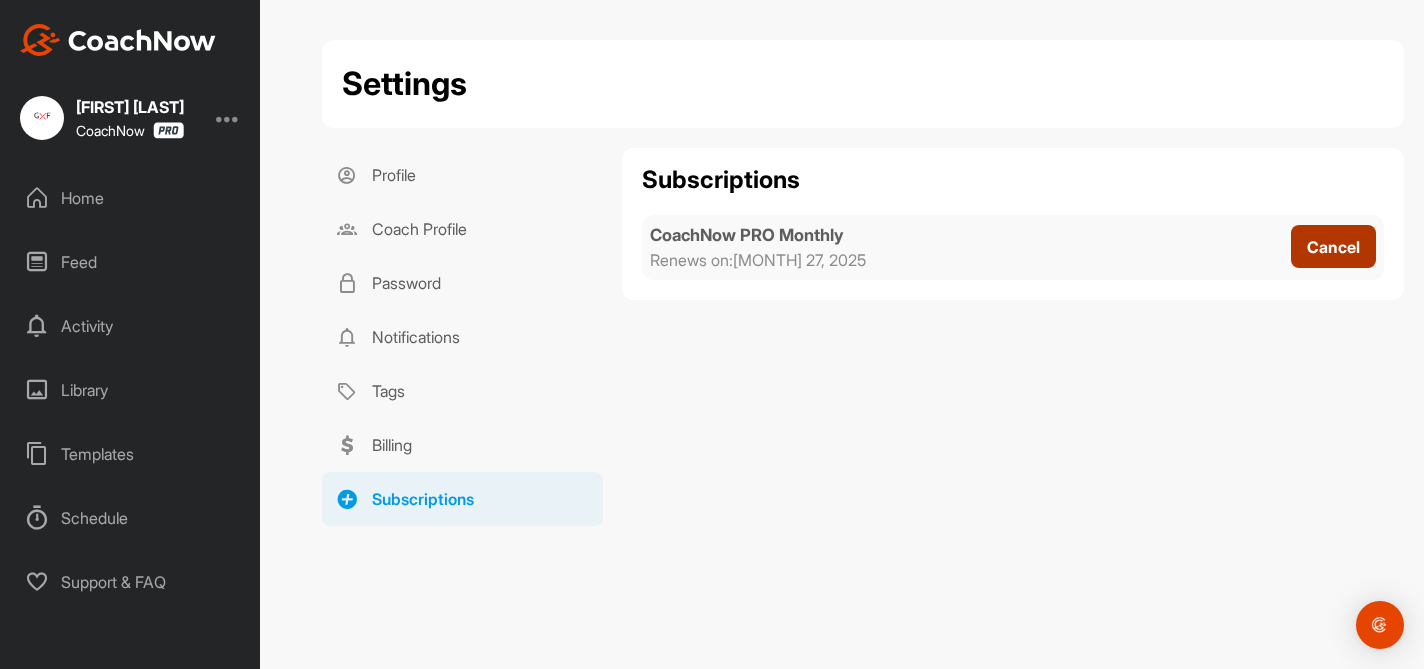 click on "Cancel" at bounding box center (1333, 246) 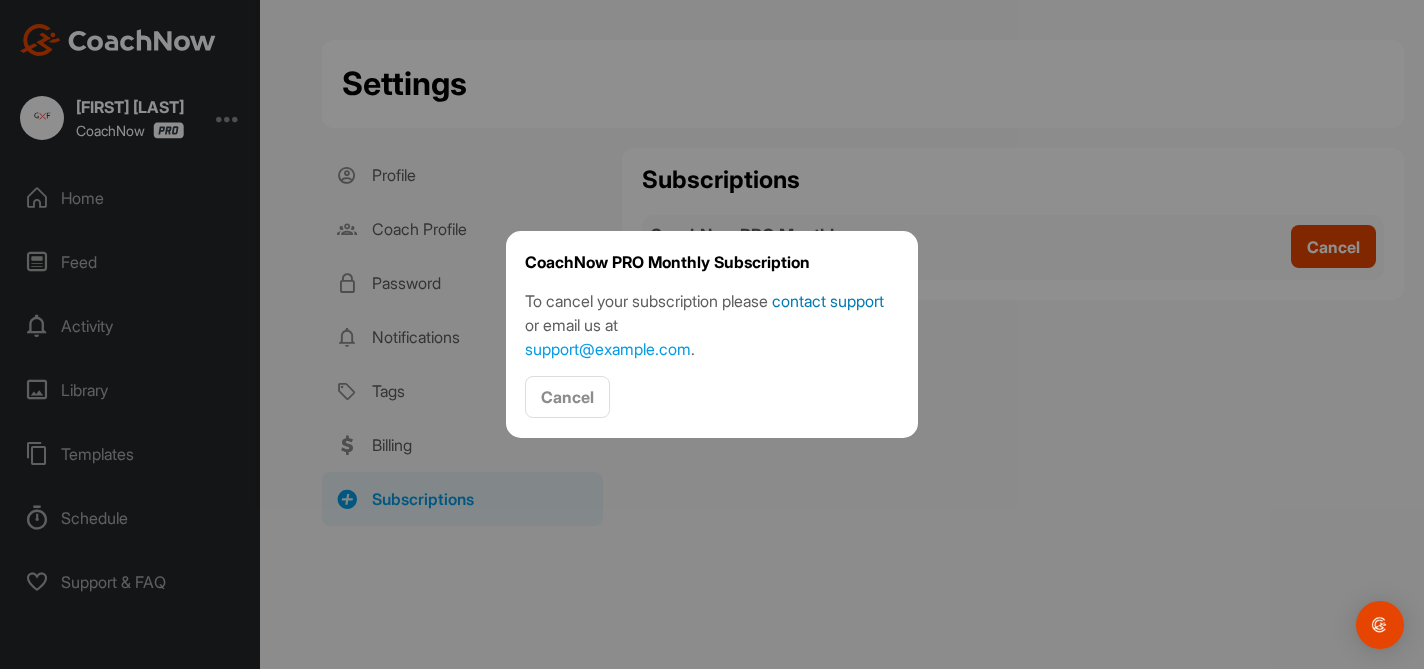 click on "contact support" at bounding box center [828, 301] 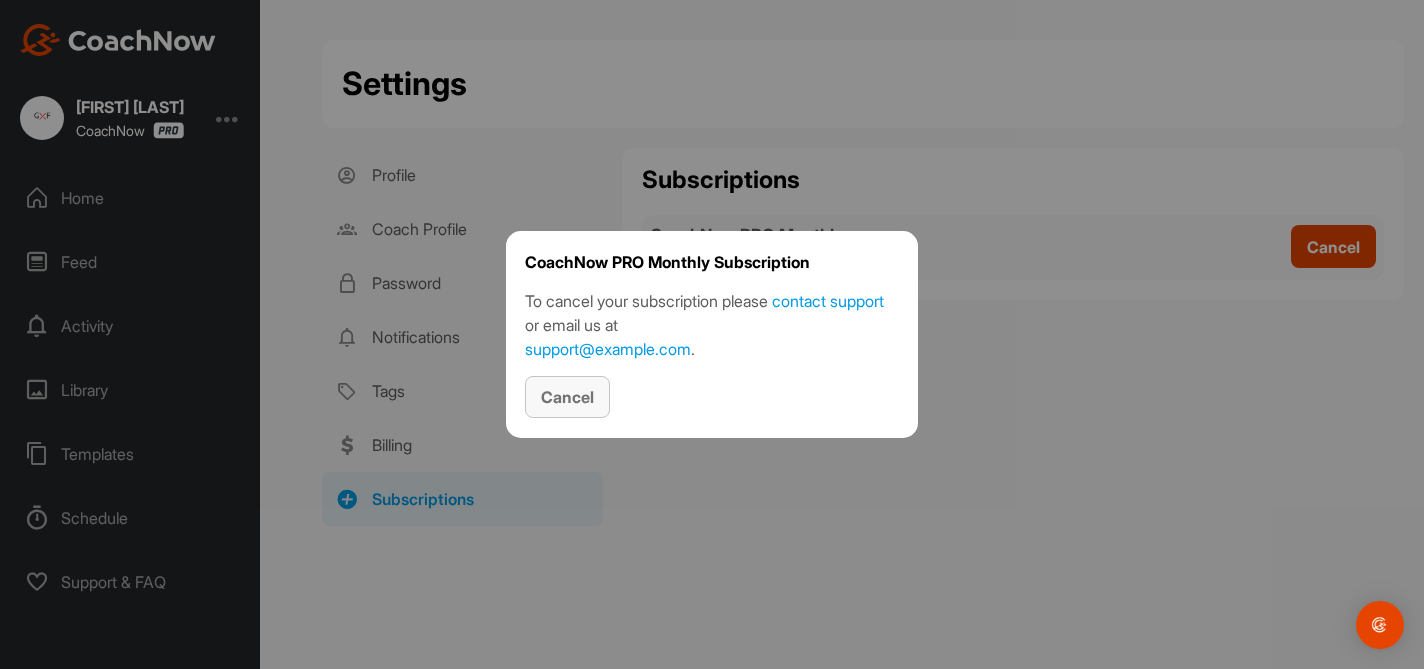 click on "Cancel" at bounding box center (567, 397) 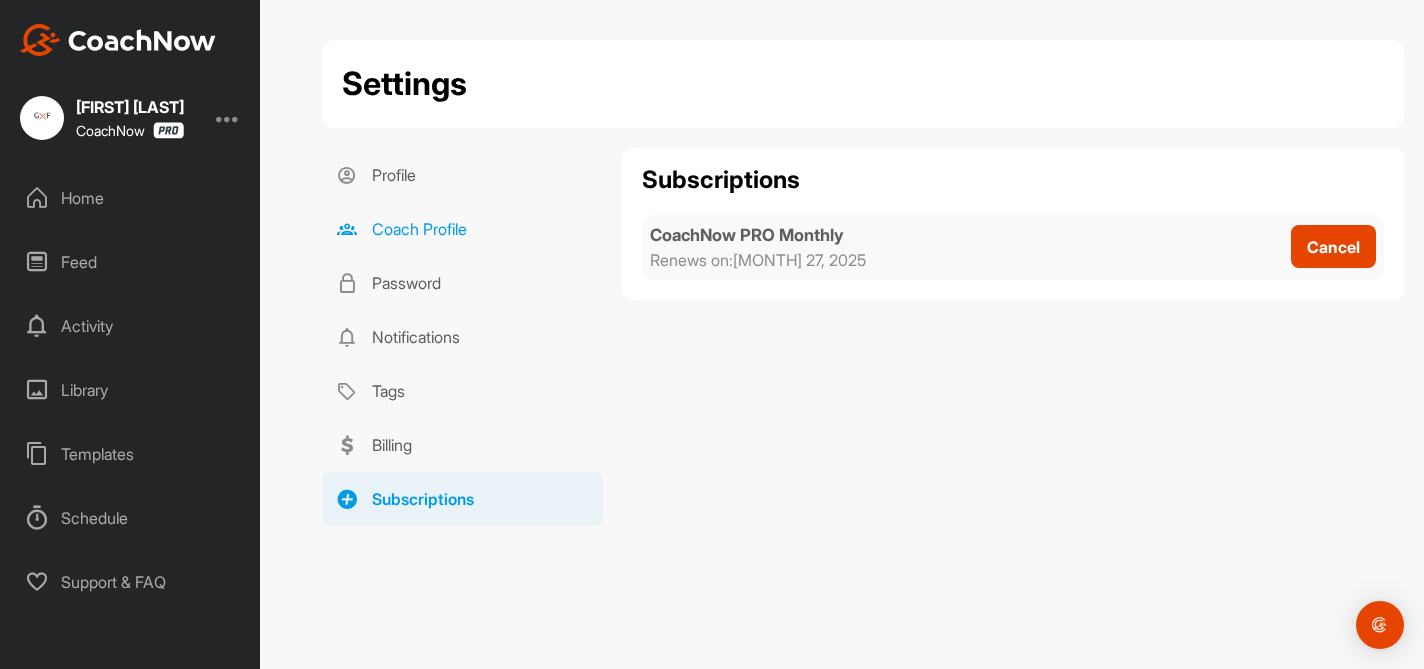 click on "Coach Profile" at bounding box center (462, 229) 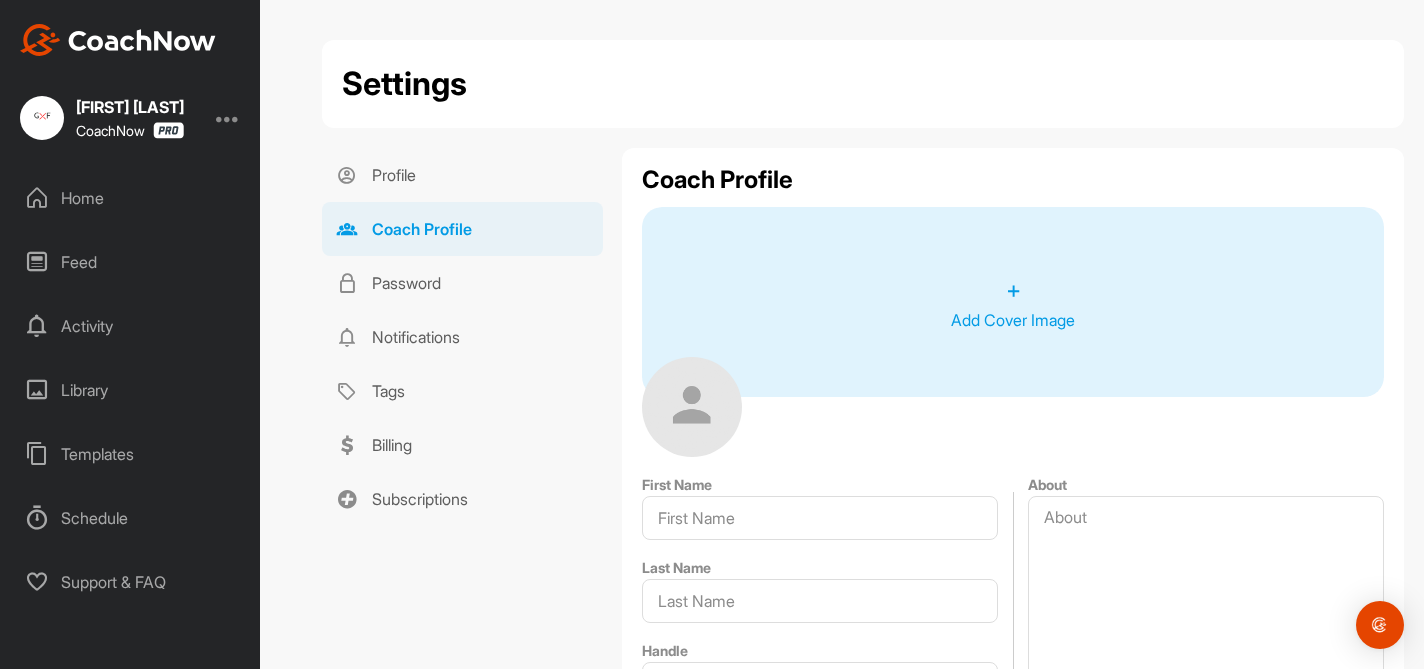 type on "Coach [LAST]" 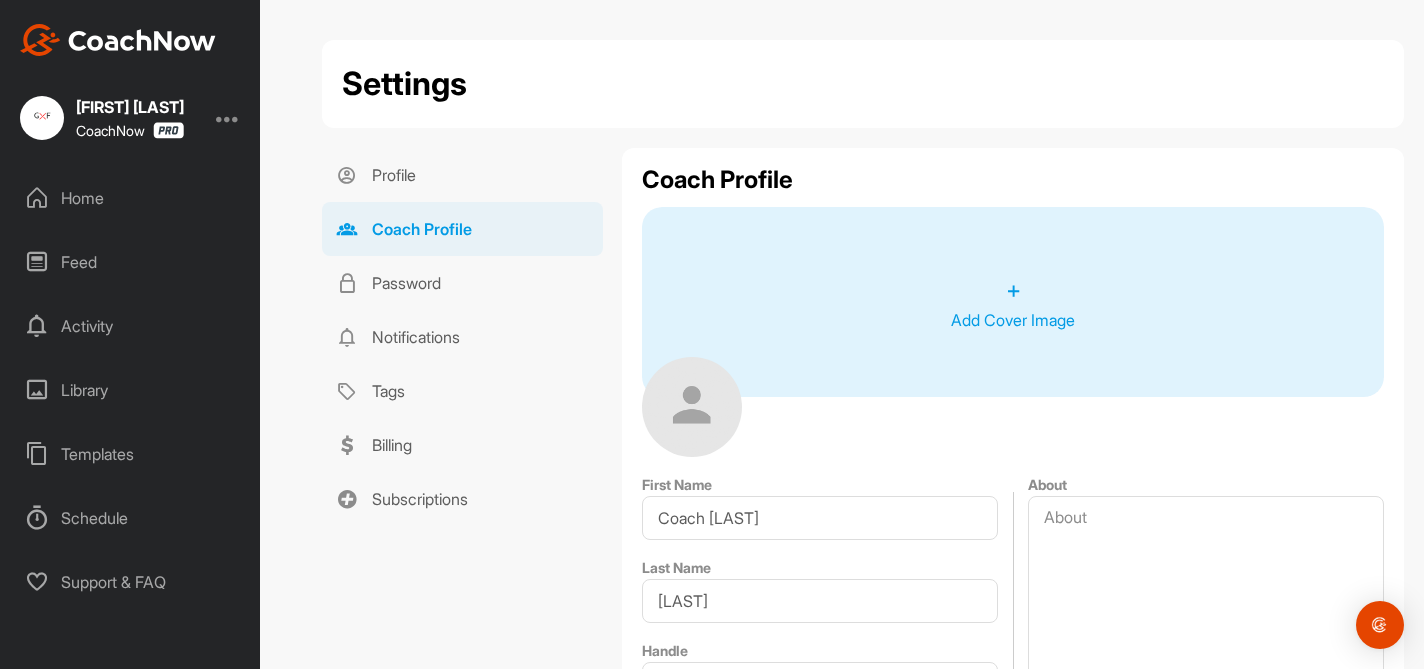 select on "[STATE]" 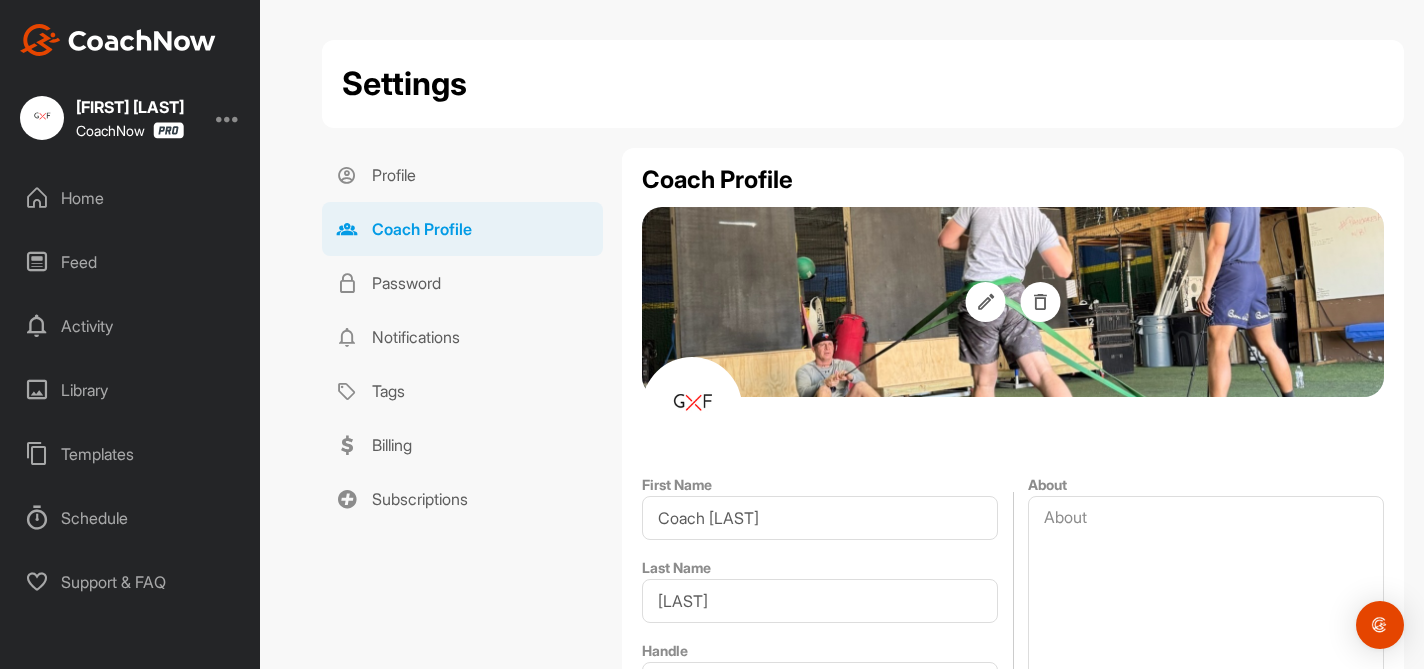 scroll, scrollTop: 424, scrollLeft: 0, axis: vertical 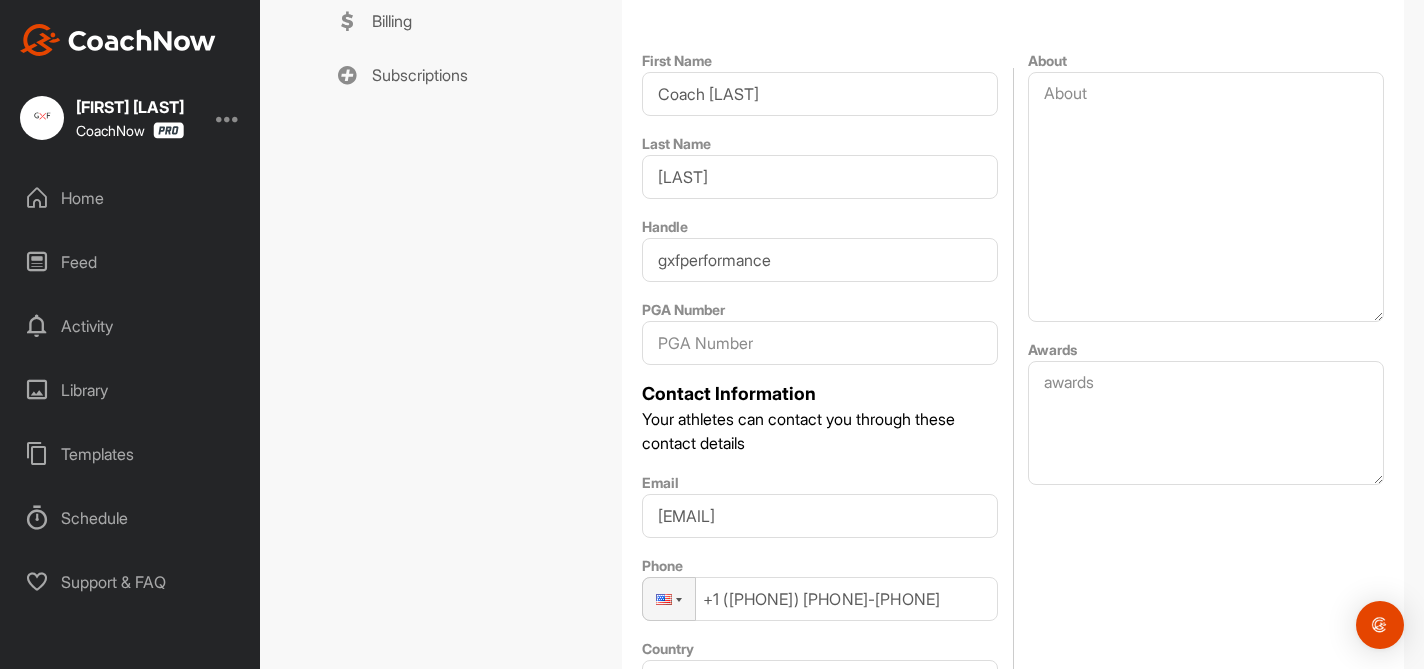 click on "CoachNow" at bounding box center (130, 130) 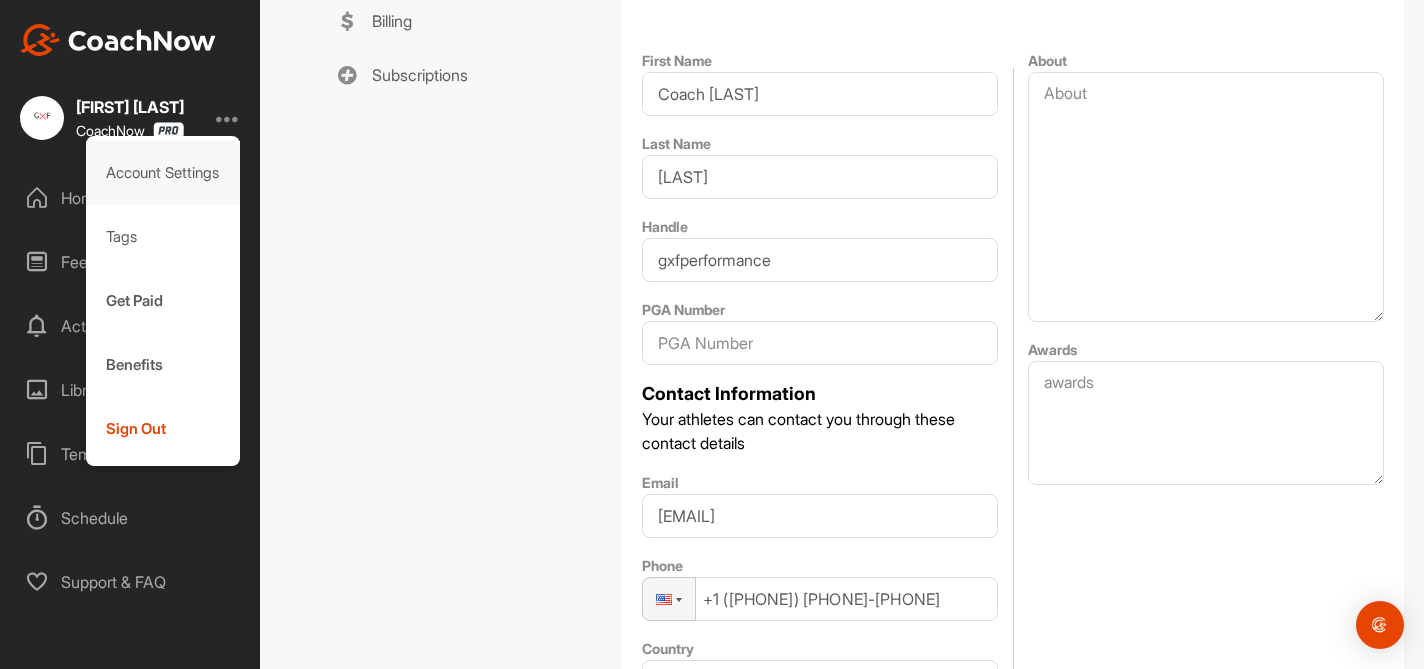 click on "Account Settings" at bounding box center [163, 173] 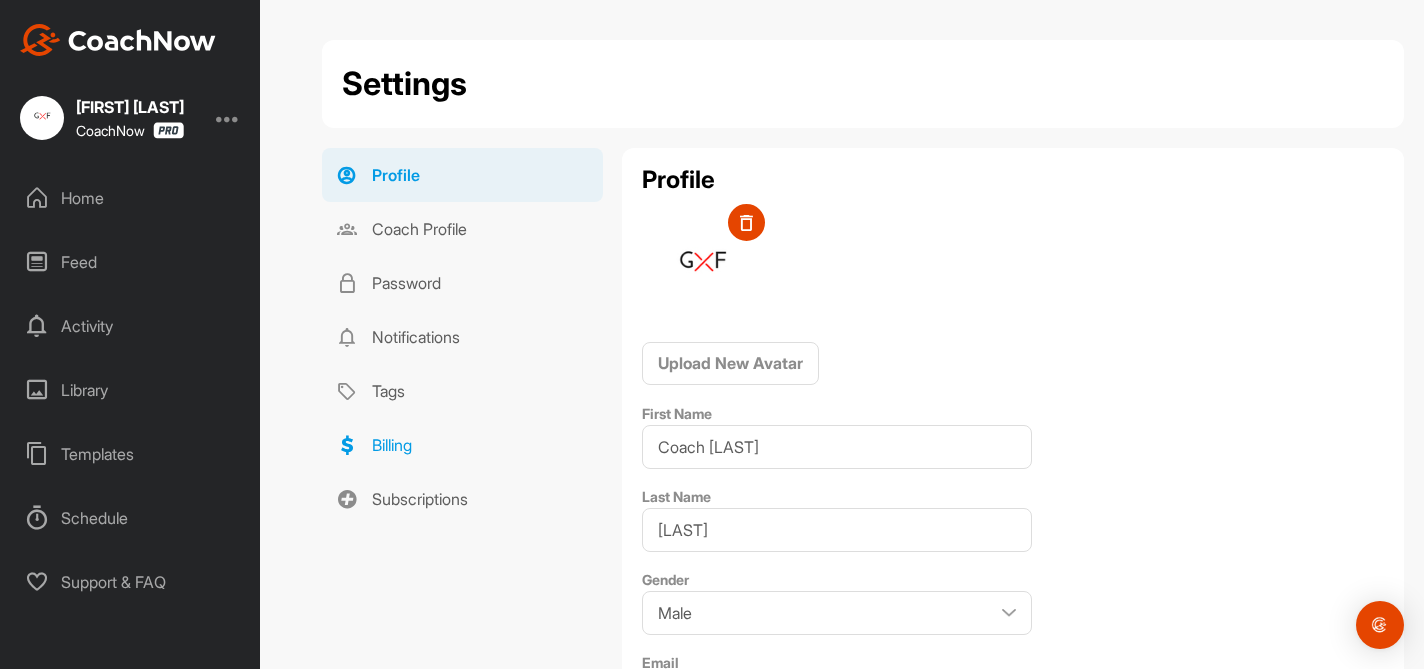 click on "Billing" at bounding box center [462, 445] 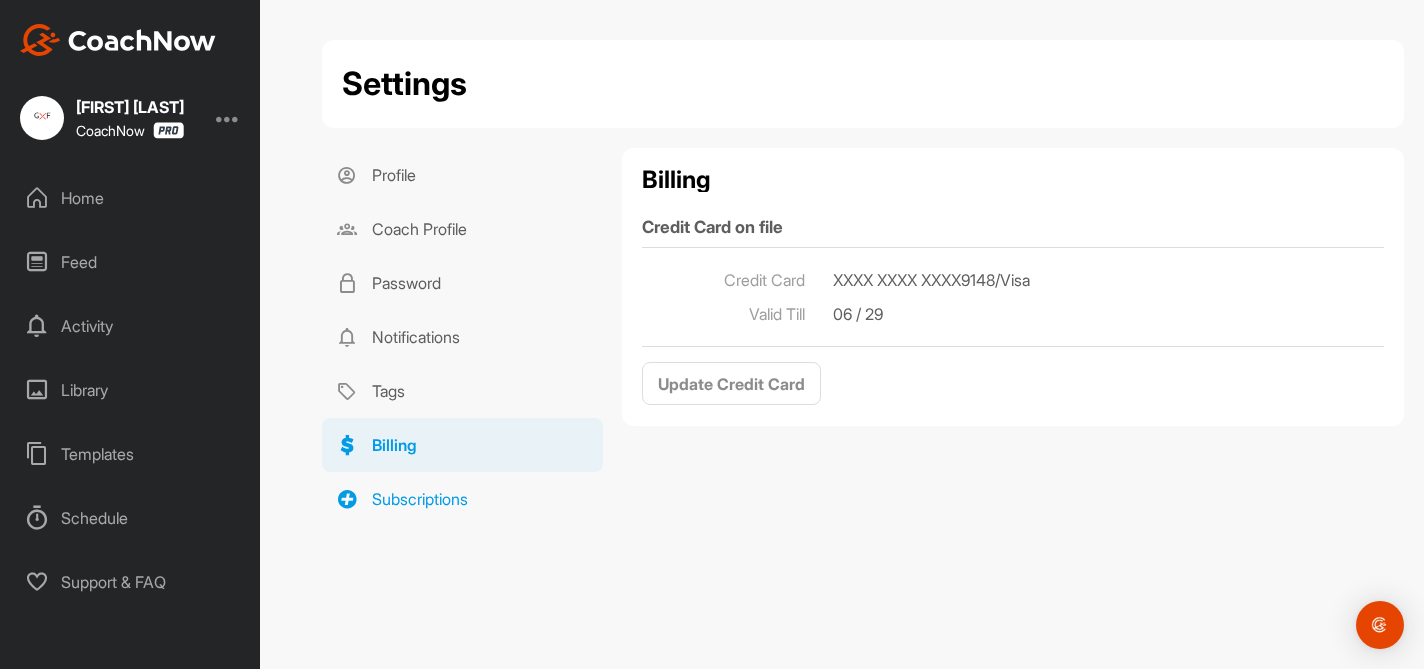 click on "Subscriptions" at bounding box center (462, 499) 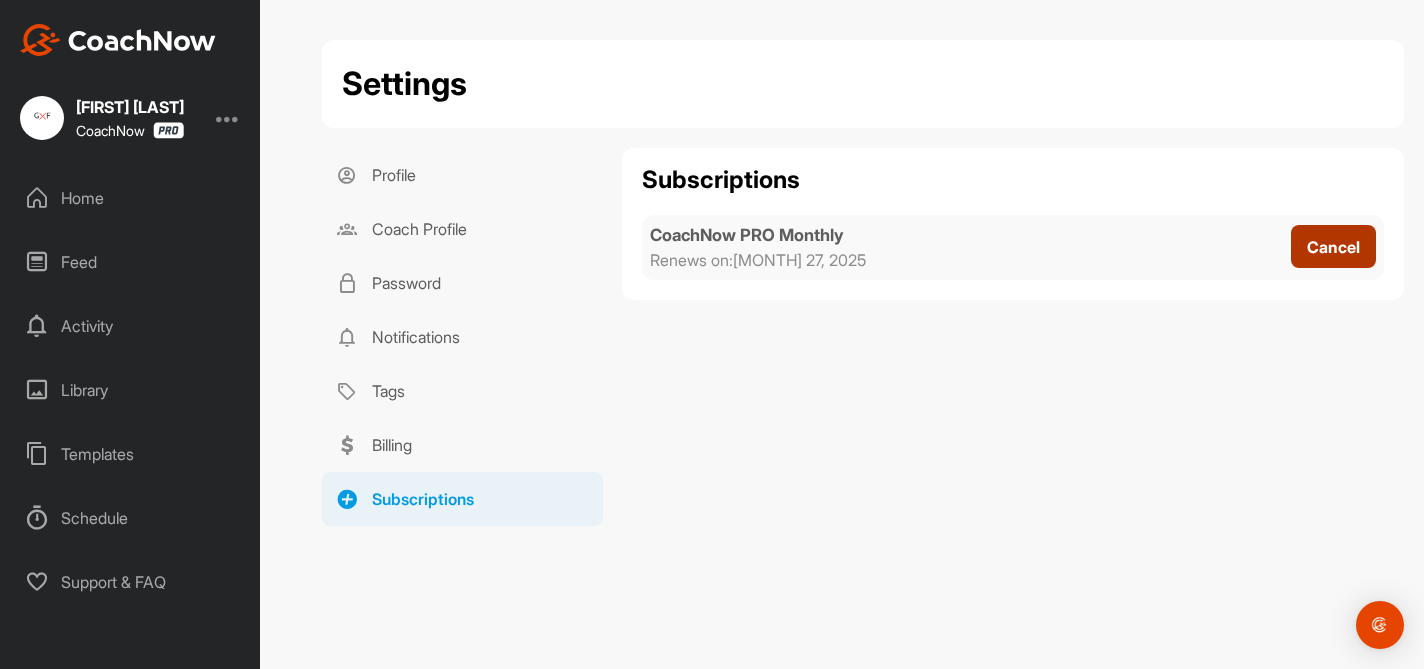 click on "Cancel" at bounding box center [1333, 247] 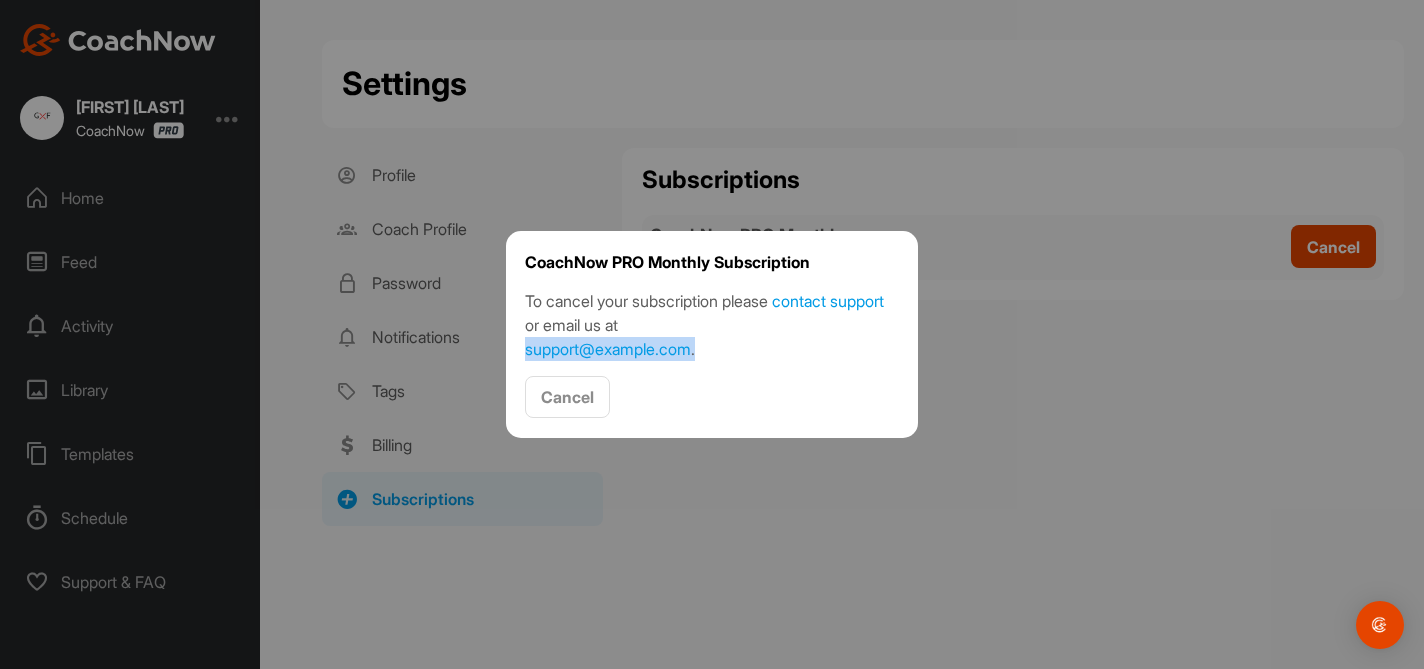 drag, startPoint x: 733, startPoint y: 348, endPoint x: 507, endPoint y: 356, distance: 226.14156 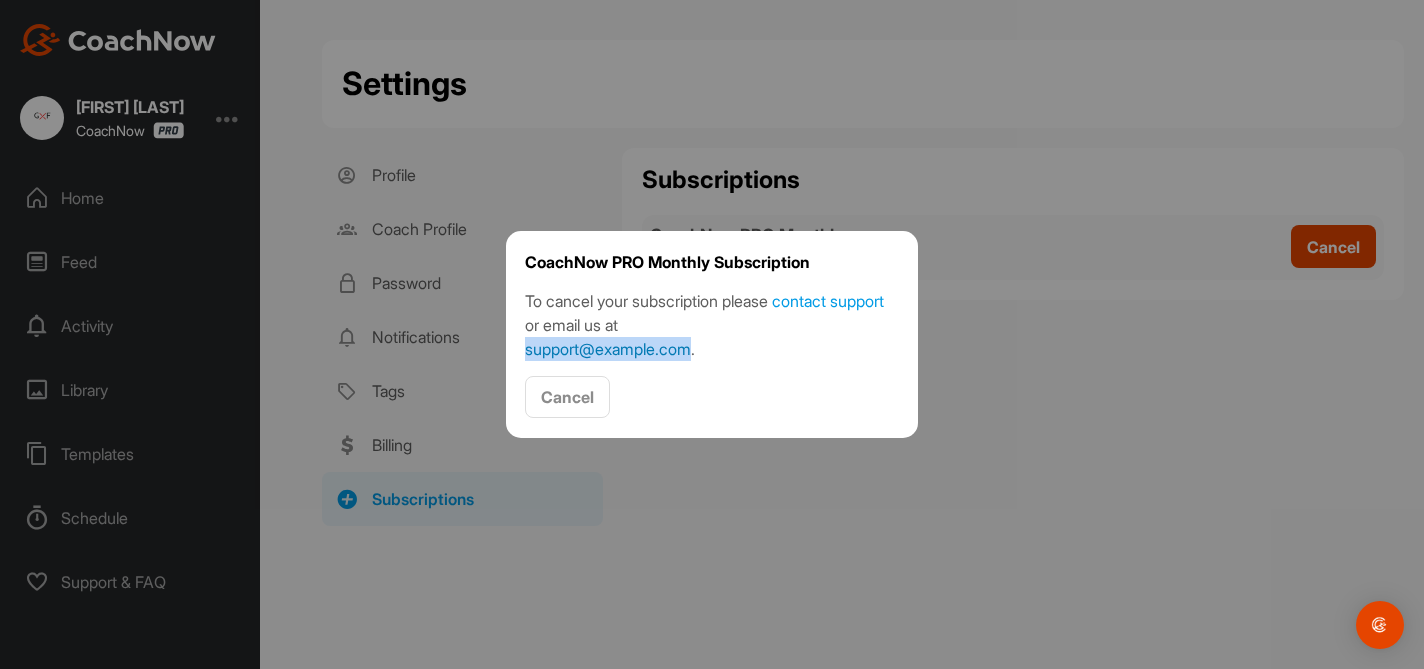 drag, startPoint x: 693, startPoint y: 354, endPoint x: 526, endPoint y: 344, distance: 167.29913 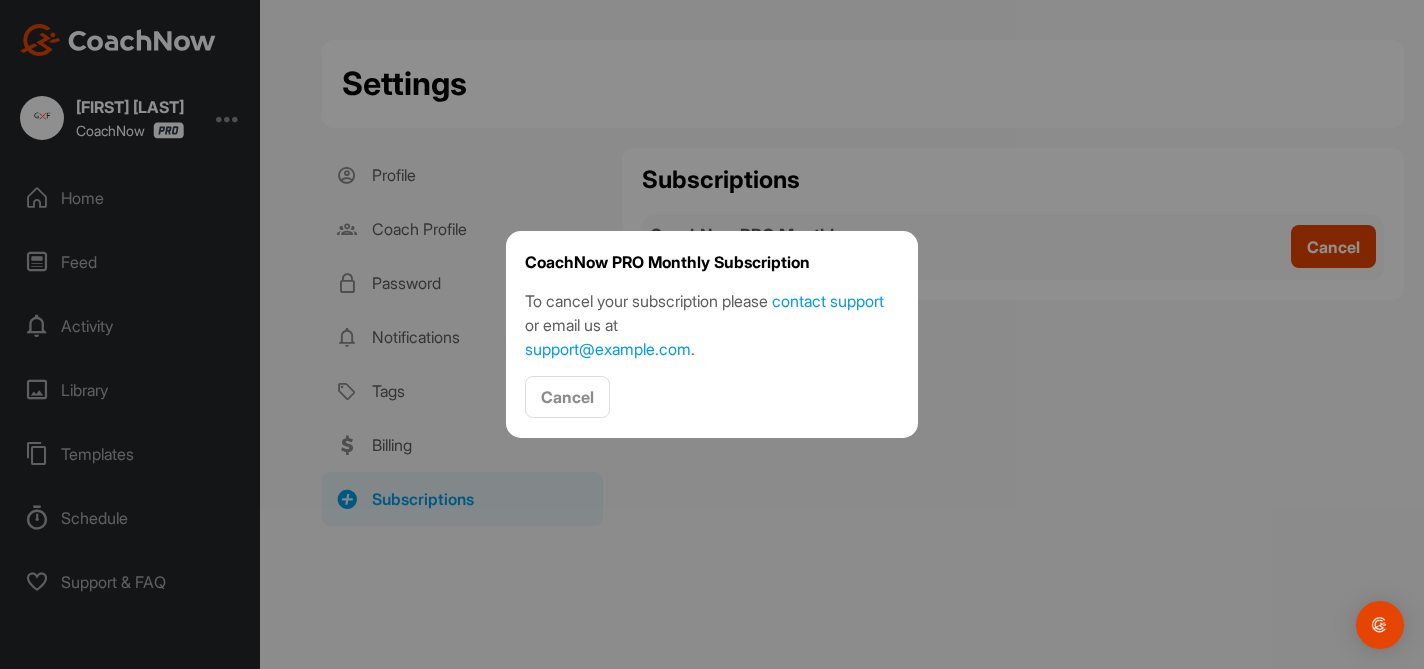 click at bounding box center [712, 334] 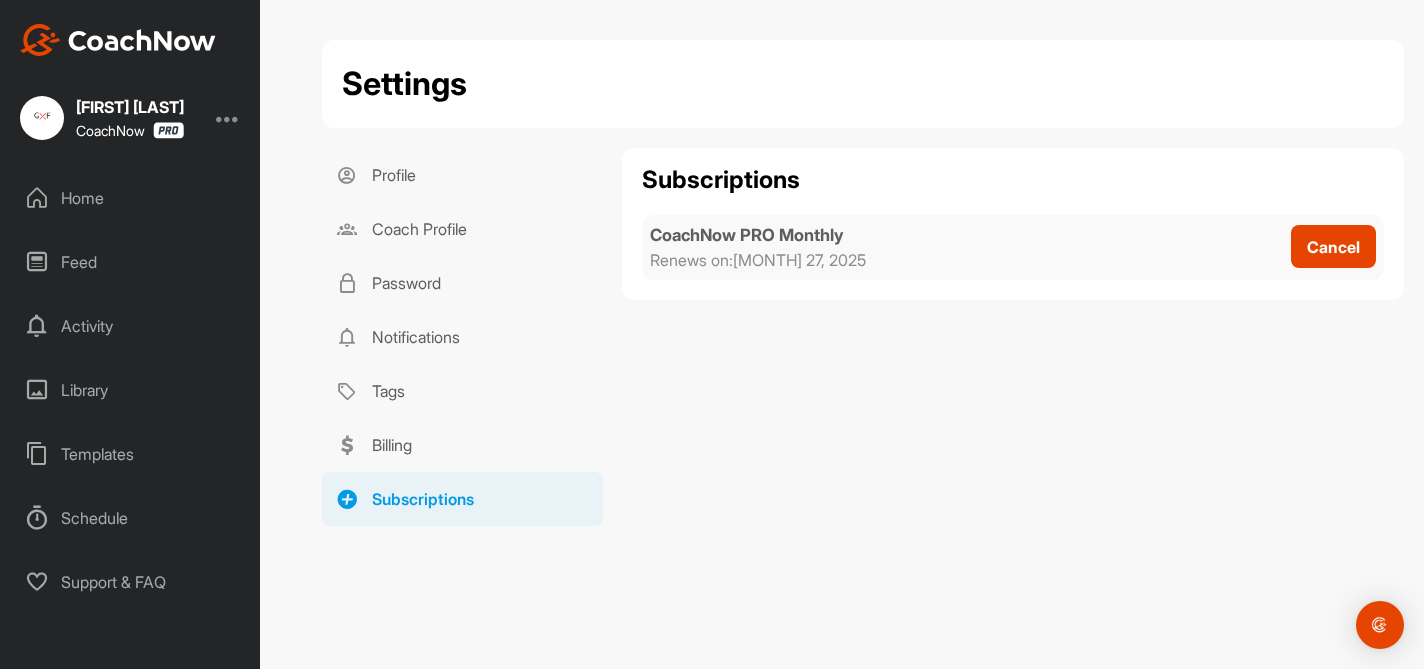 click on "Activity" at bounding box center [131, 326] 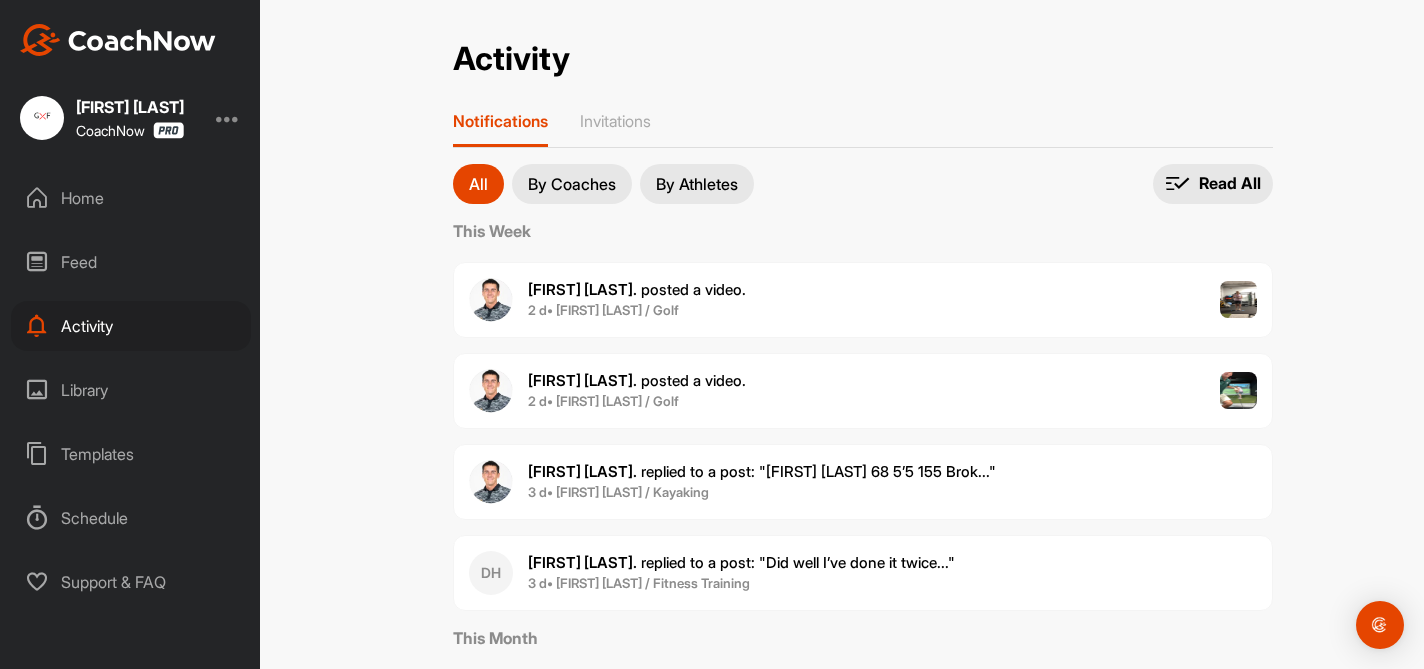 click on "[FIRST] [LAST] replied to a post : "Did well I’ve done it twice..."" at bounding box center [741, 562] 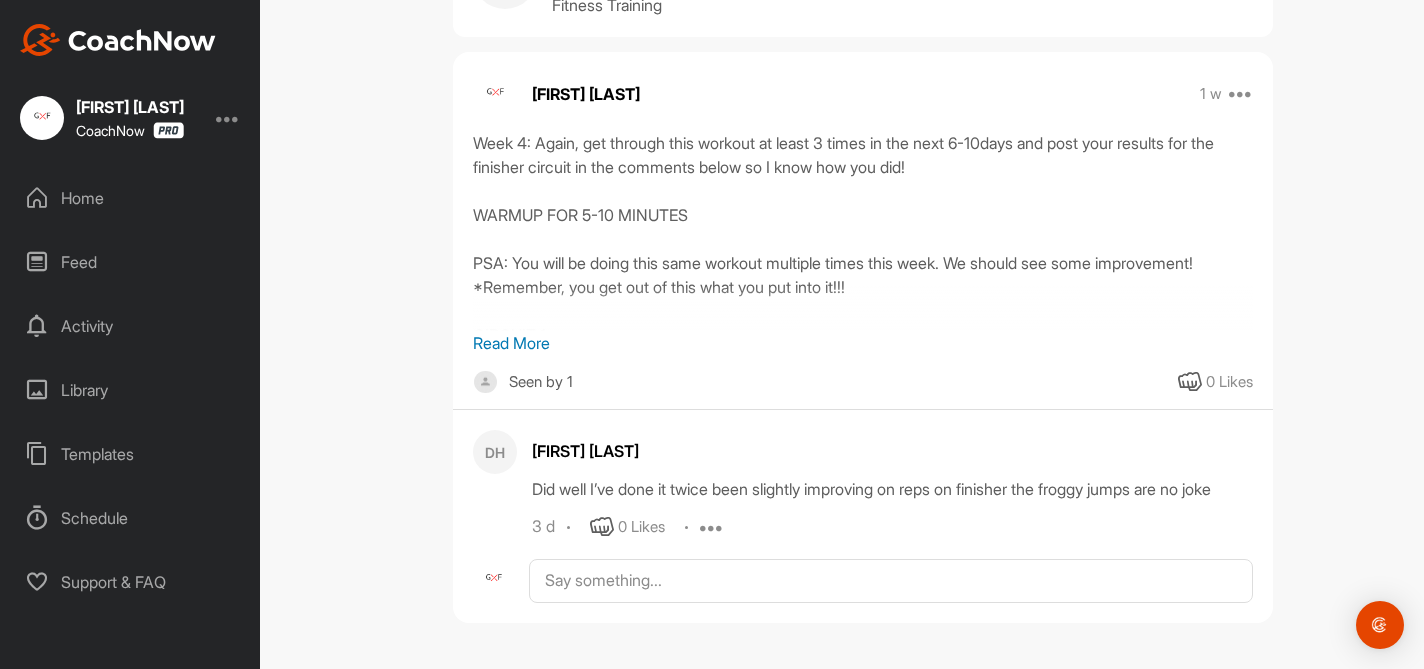 scroll, scrollTop: 147, scrollLeft: 0, axis: vertical 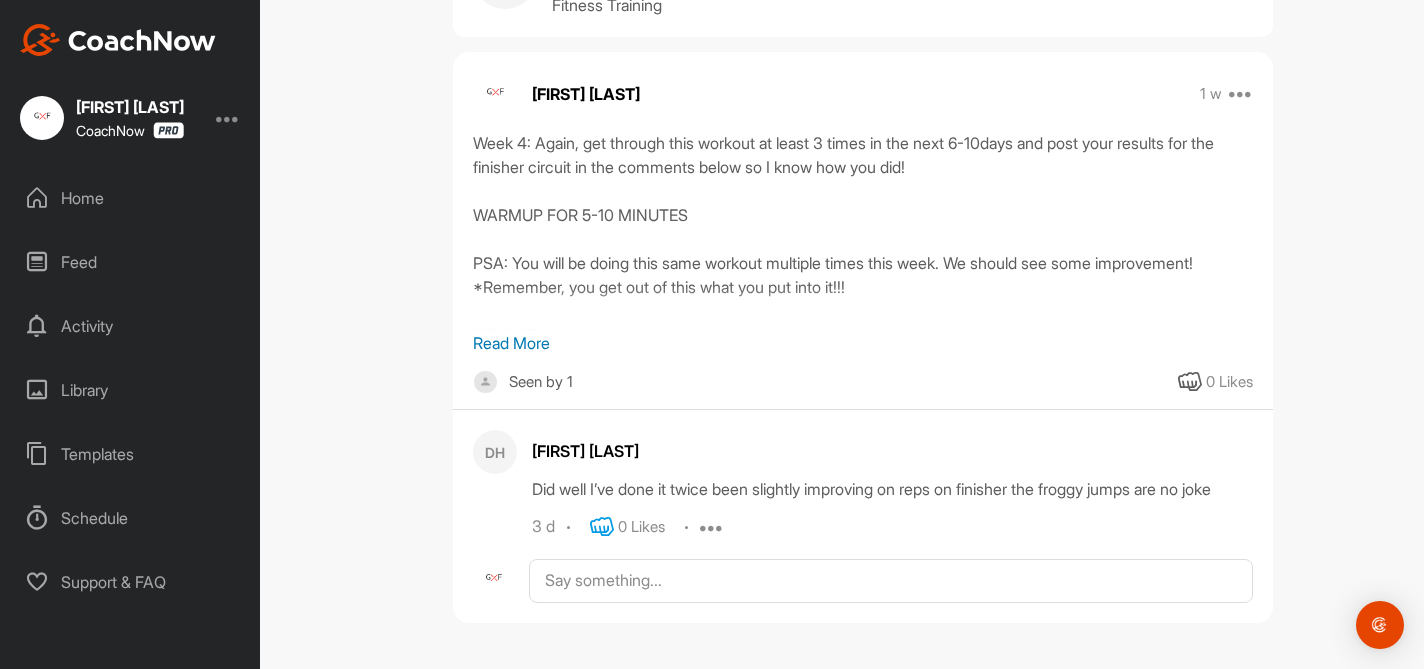 click at bounding box center (602, 527) 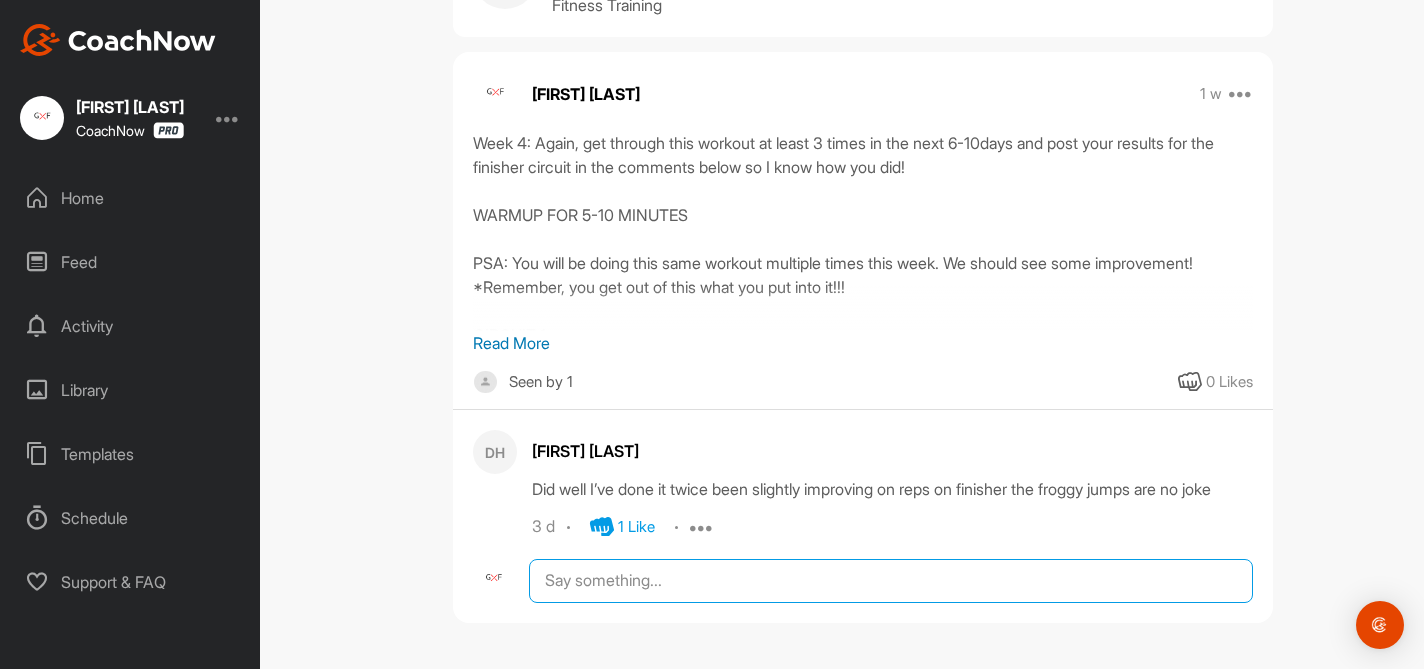 click at bounding box center [891, 581] 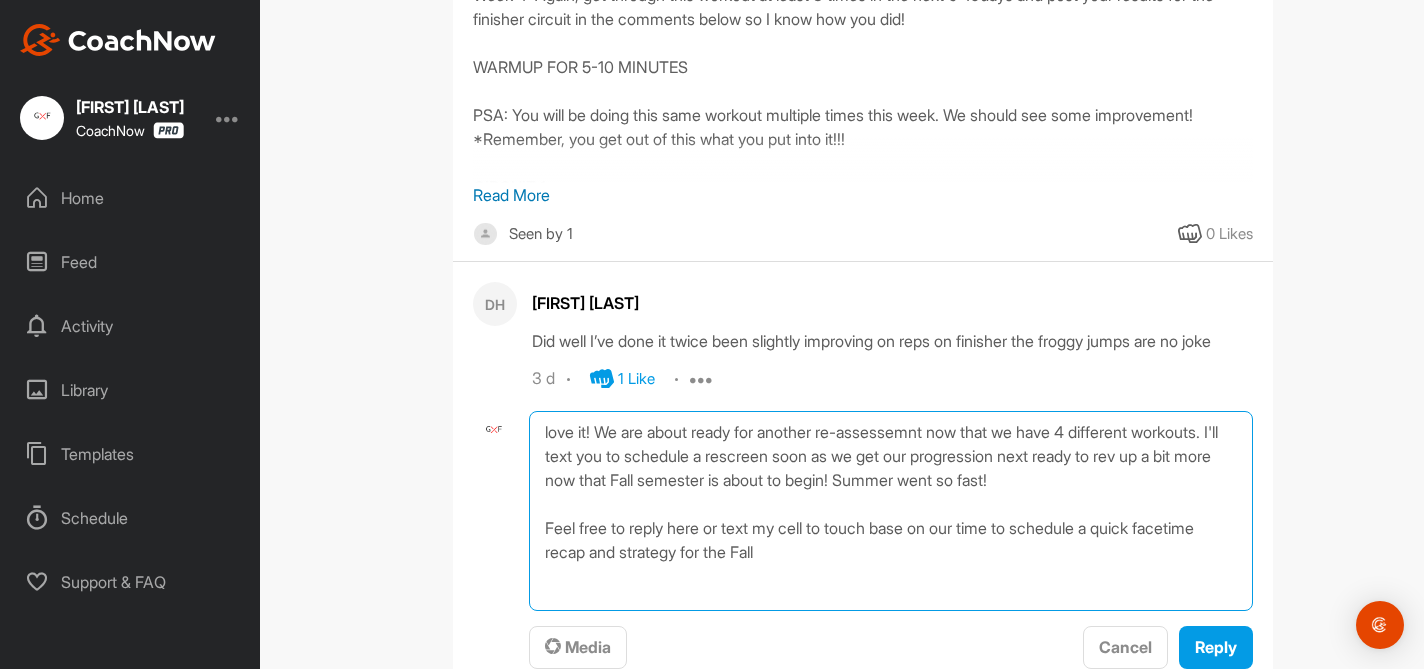 scroll, scrollTop: 282, scrollLeft: 0, axis: vertical 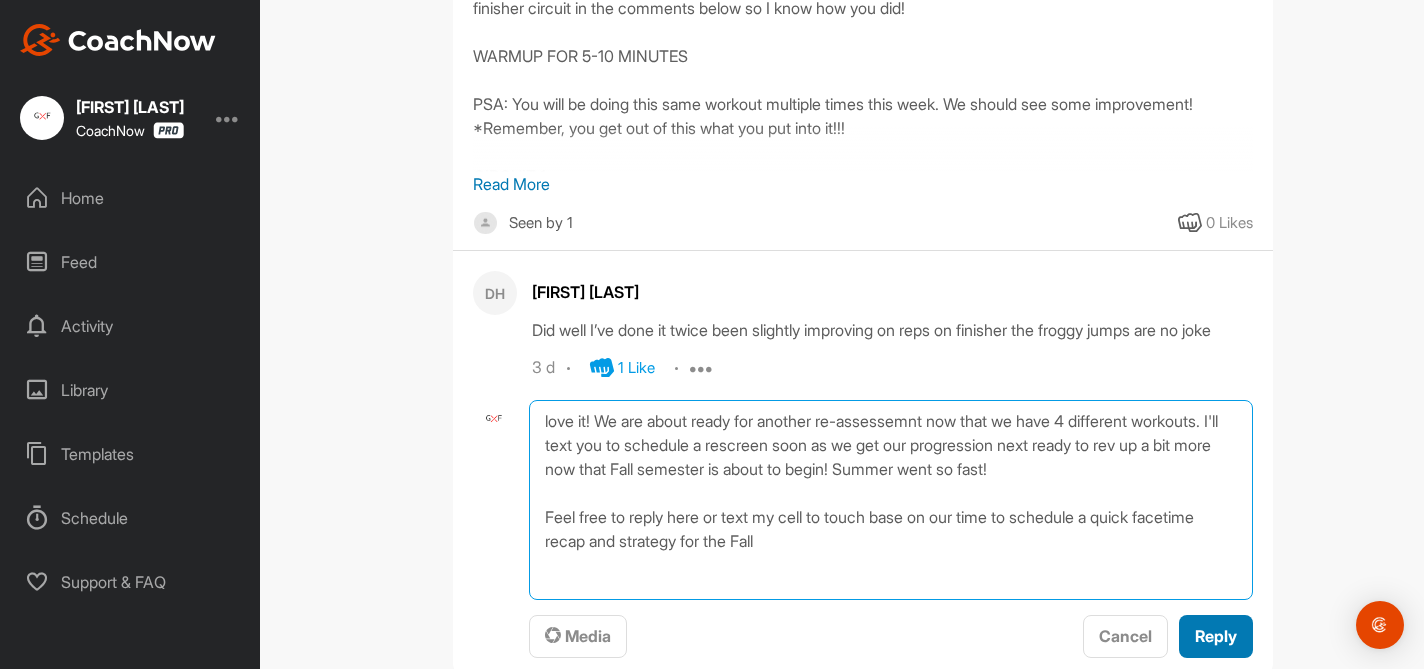 type on "love it! We are about ready for another re-assessemnt now that we have 4 different workouts. I'll text you to schedule a rescreen soon as we get our progression next ready to rev up a bit more now that Fall semester is about to begin! Summer went so fast!
Feel free to reply here or text my cell to touch base on our time to schedule a quick facetime recap and strategy for the Fall" 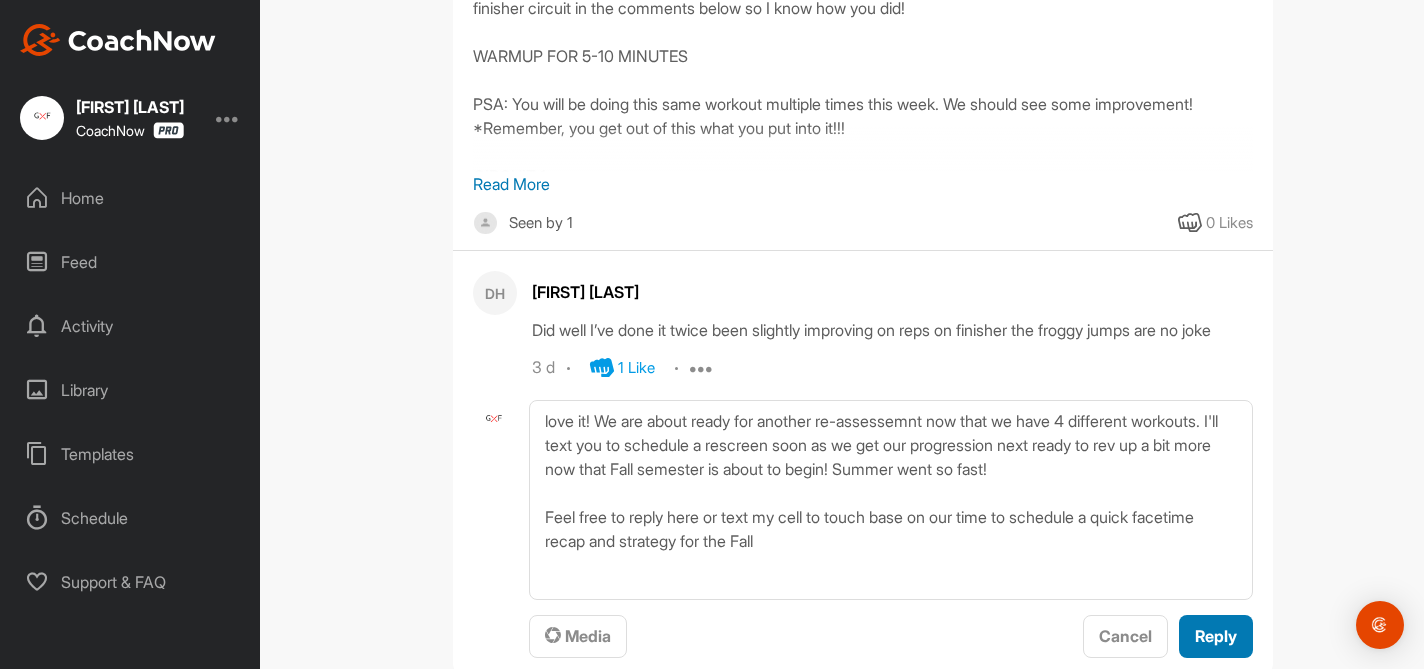click on "Reply" at bounding box center (1216, 636) 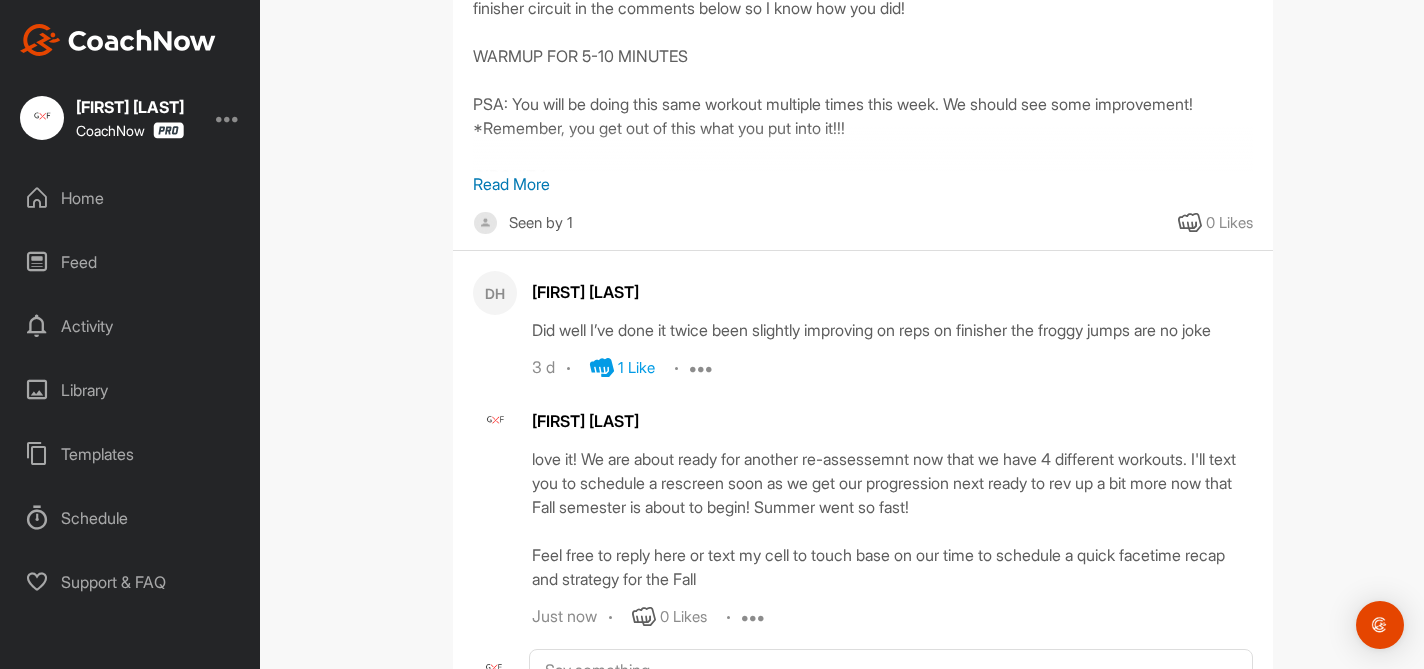 scroll, scrollTop: 285, scrollLeft: 0, axis: vertical 